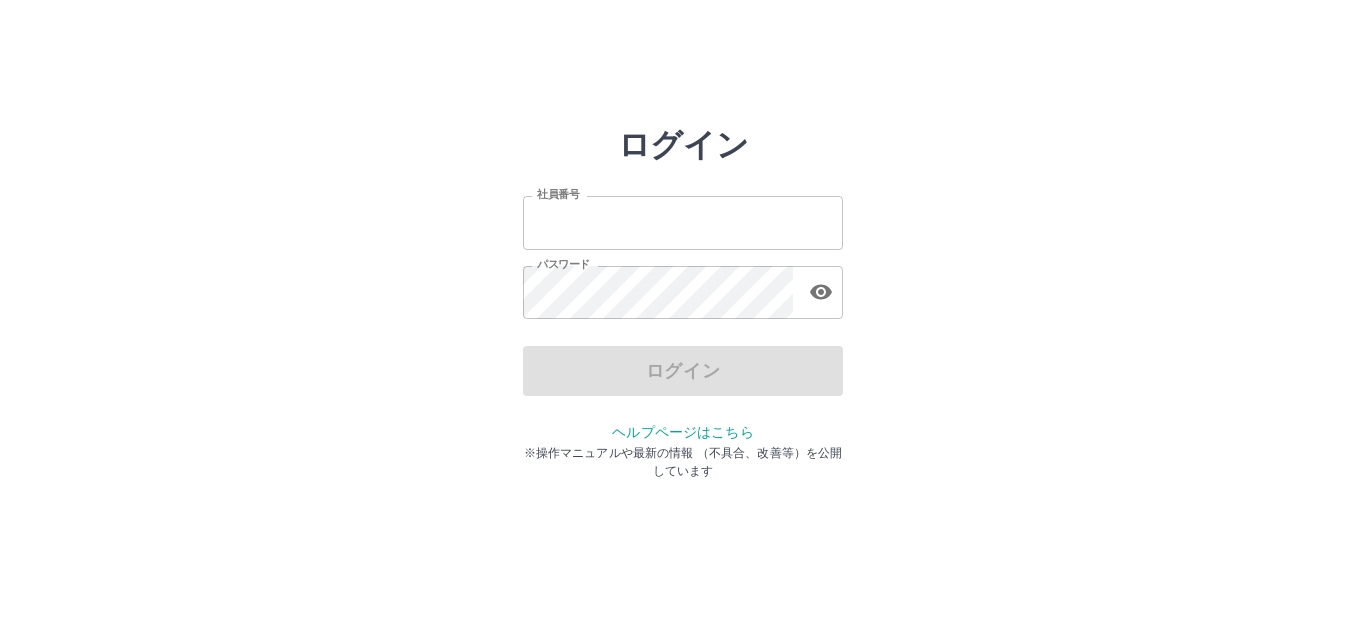 scroll, scrollTop: 0, scrollLeft: 0, axis: both 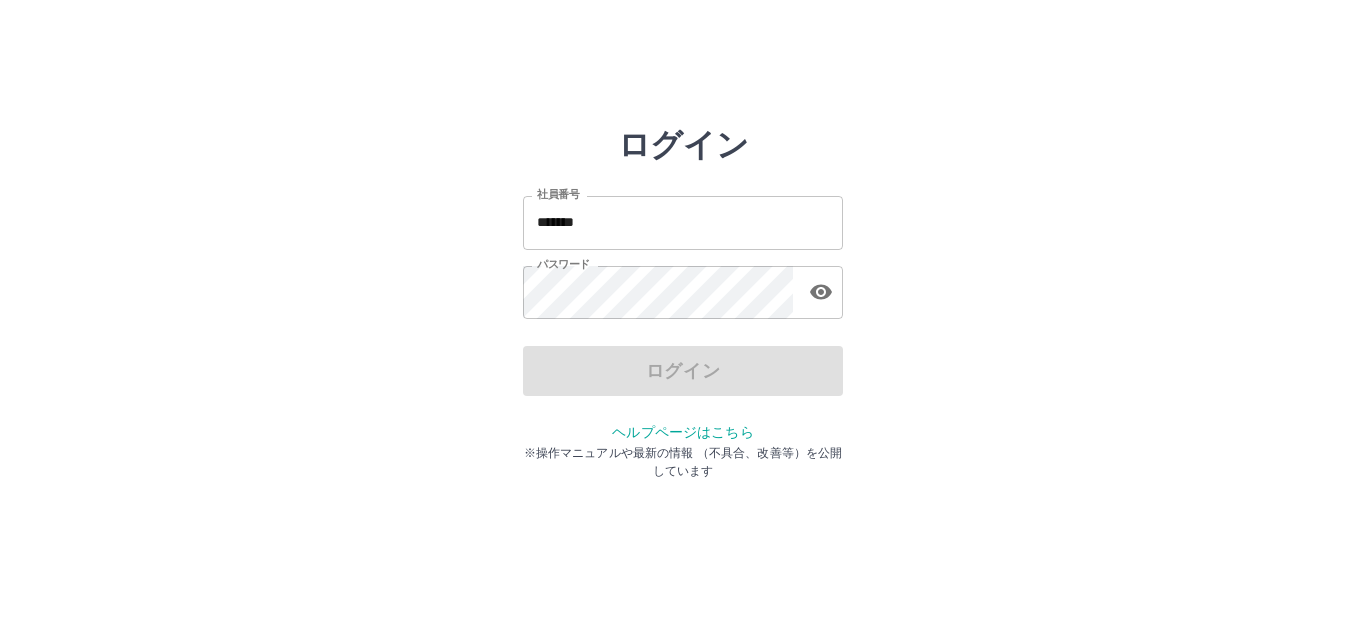 click on "ログイン" at bounding box center [683, 371] 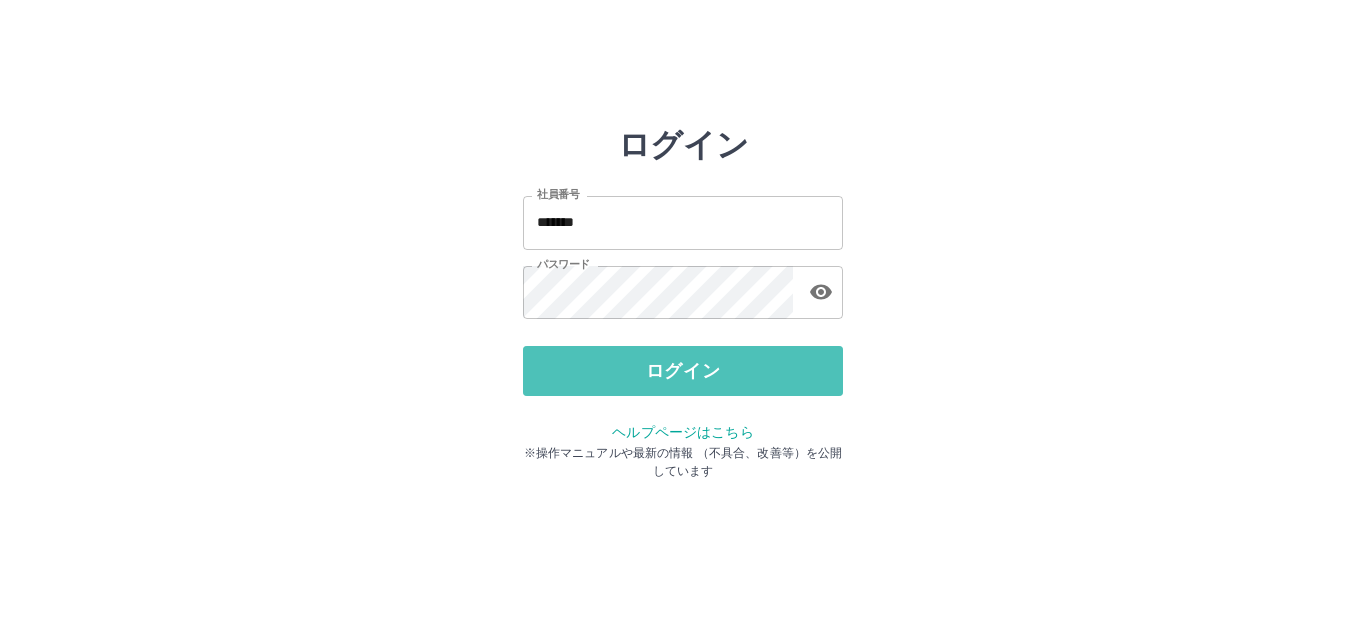 click on "ログイン" at bounding box center [683, 371] 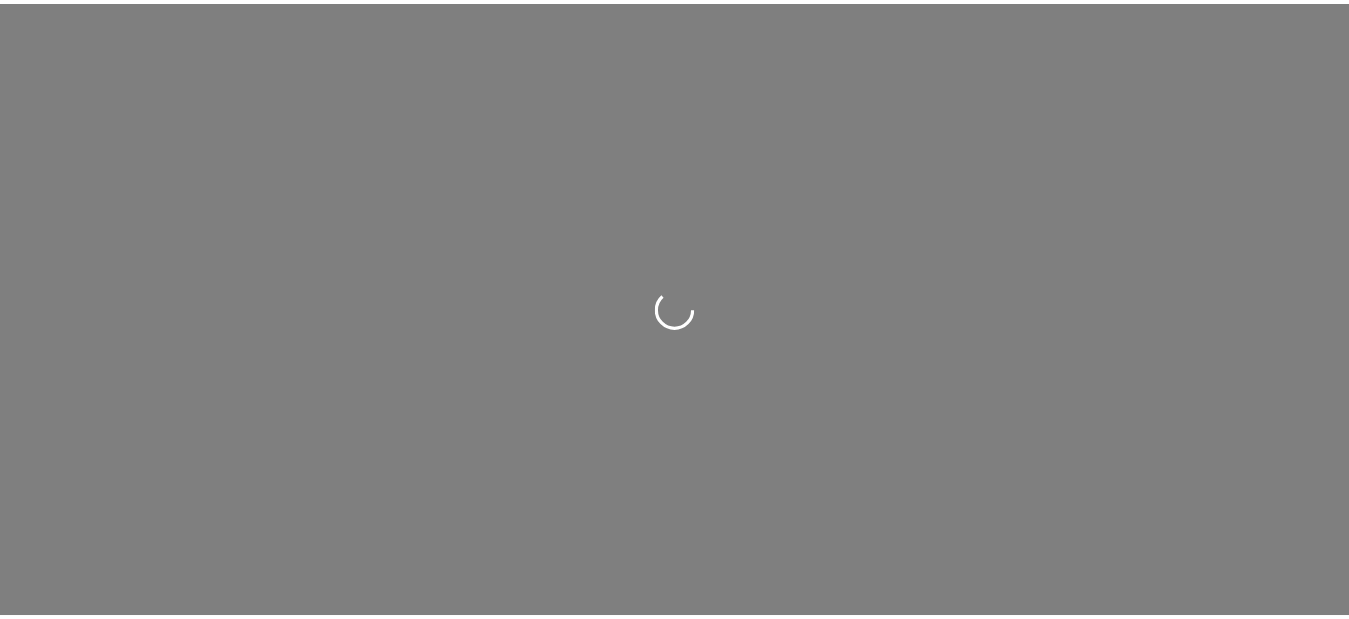scroll, scrollTop: 0, scrollLeft: 0, axis: both 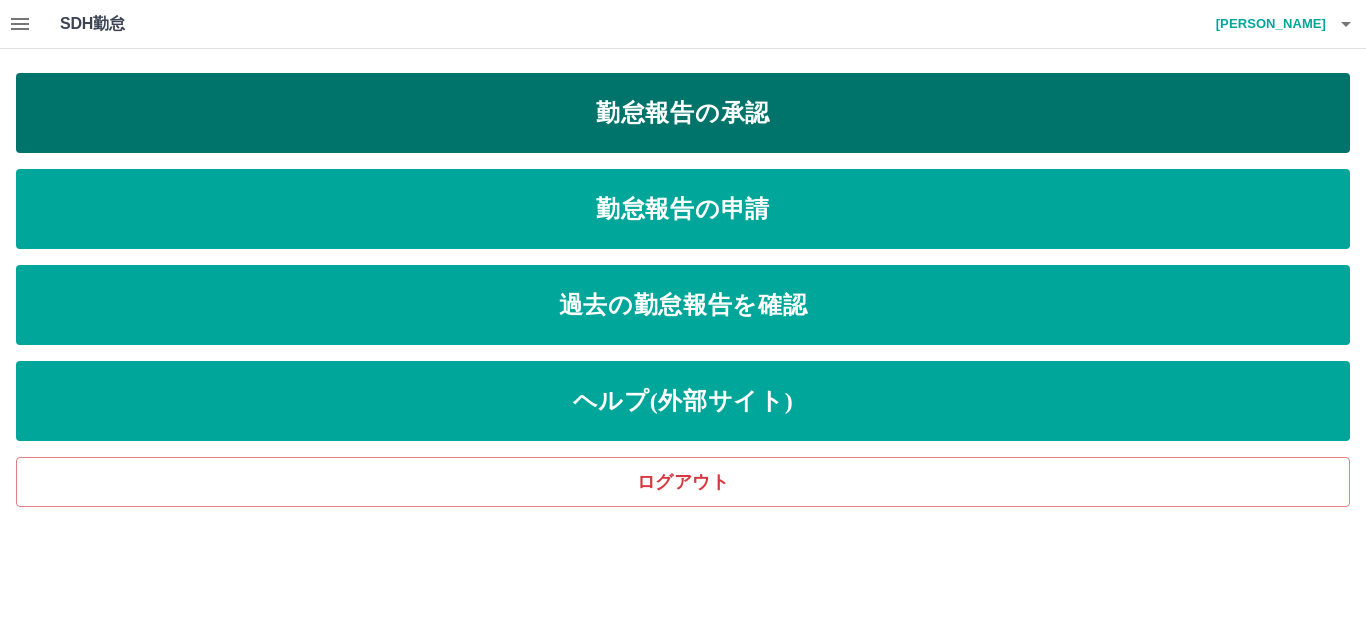 click on "勤怠報告の承認" at bounding box center [683, 113] 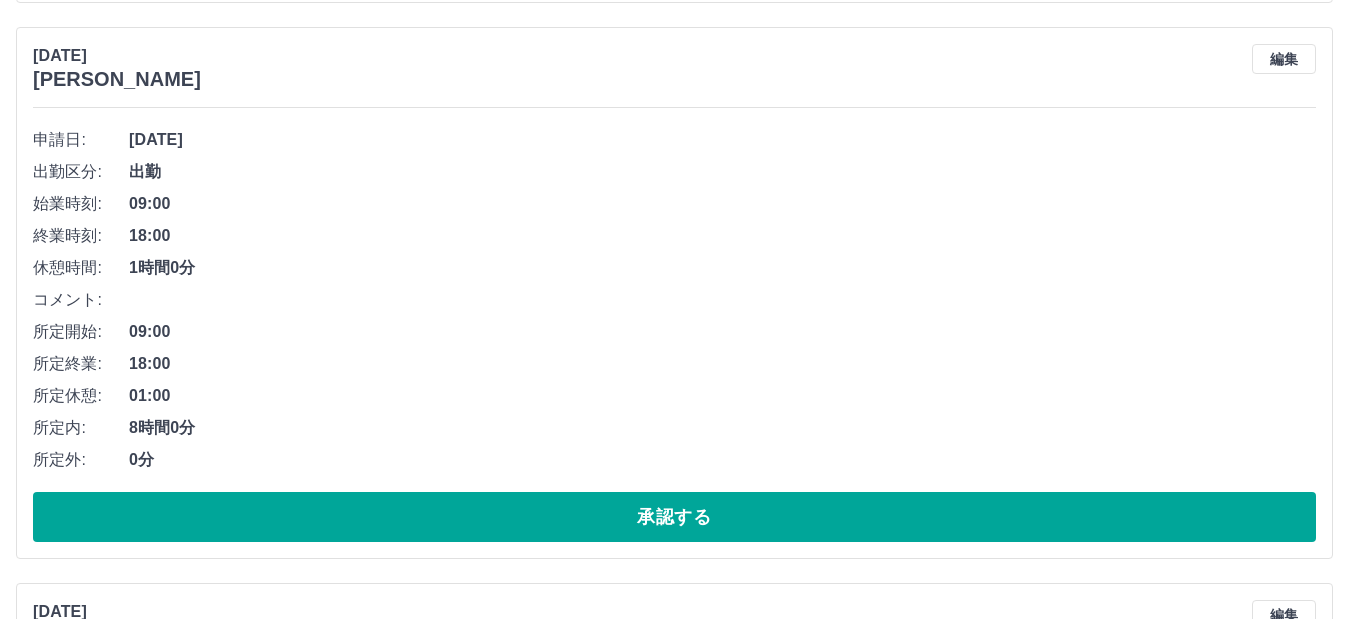 scroll, scrollTop: 800, scrollLeft: 0, axis: vertical 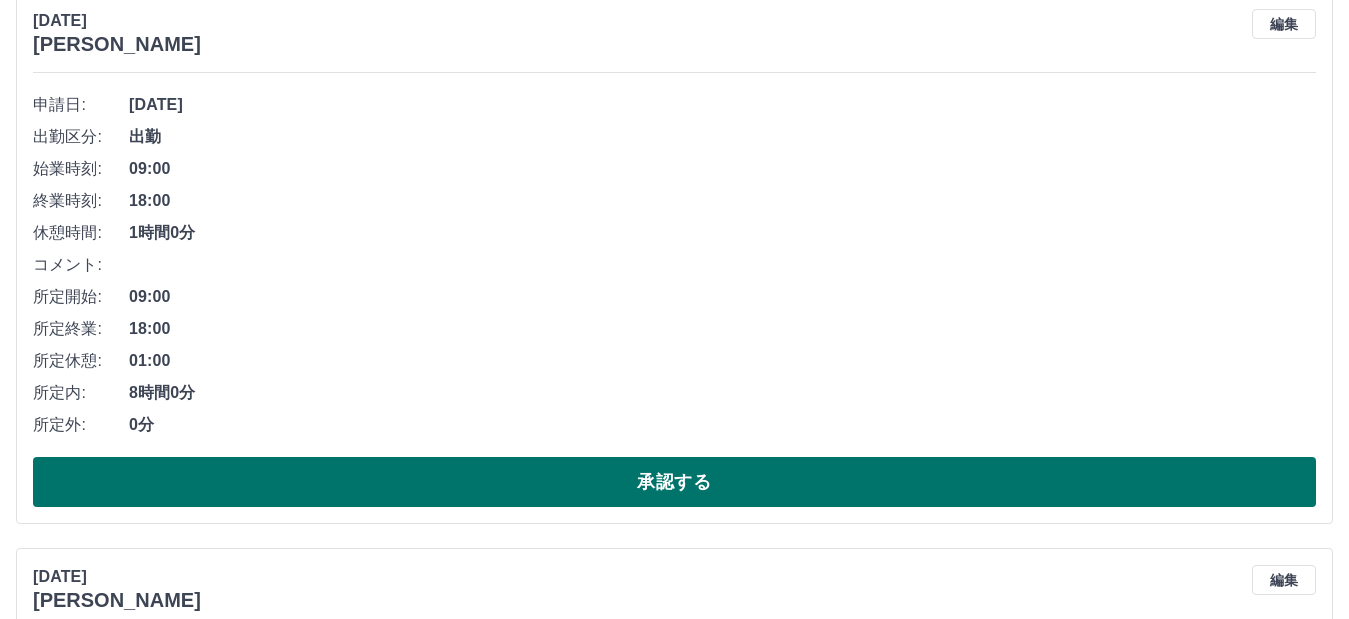 click on "承認する" at bounding box center (674, 482) 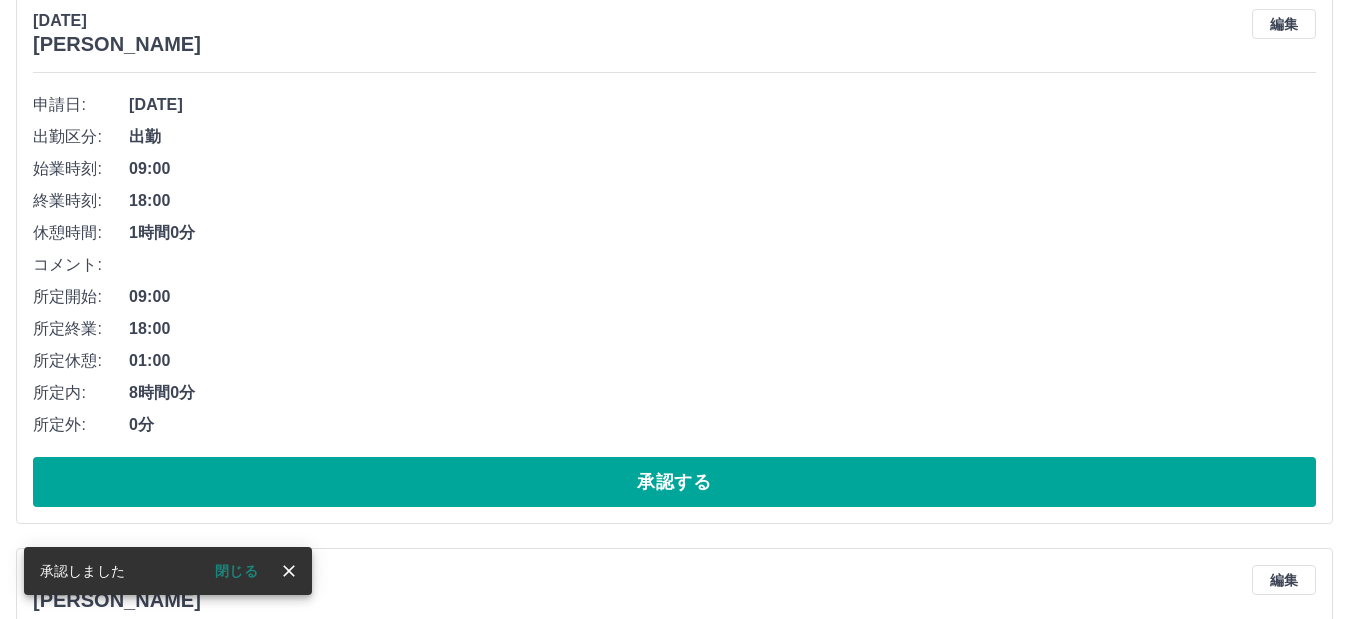 scroll, scrollTop: 244, scrollLeft: 0, axis: vertical 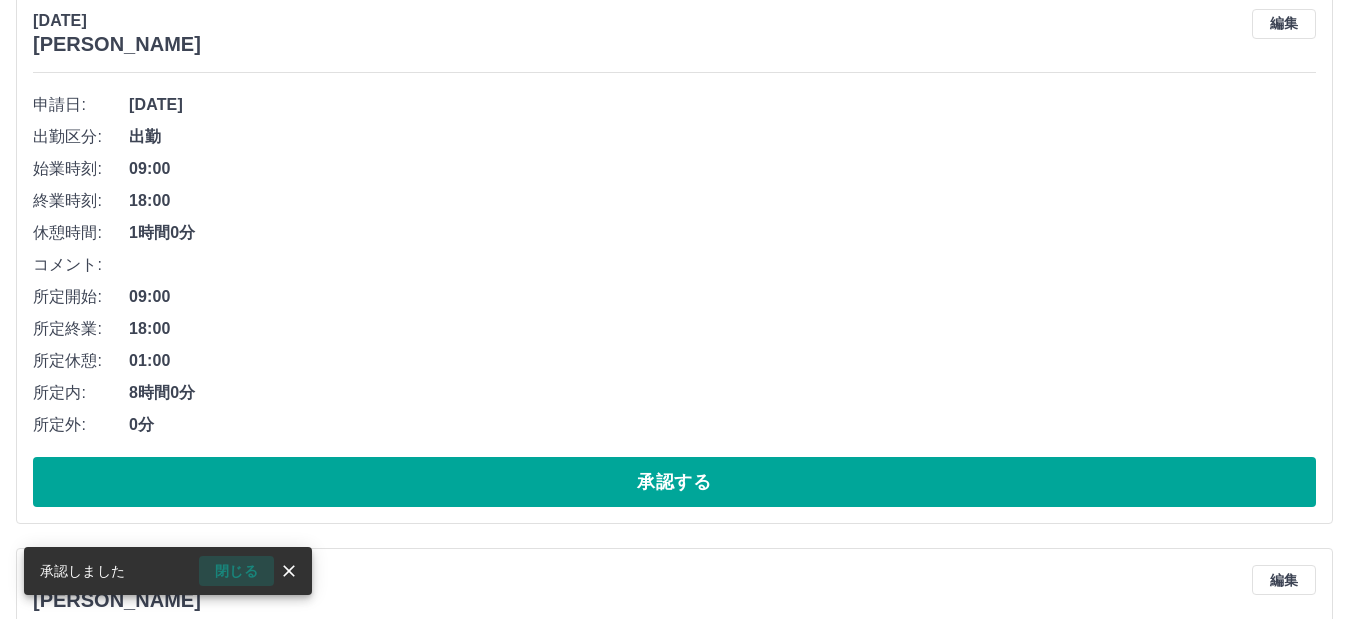 click on "閉じる" at bounding box center (236, 571) 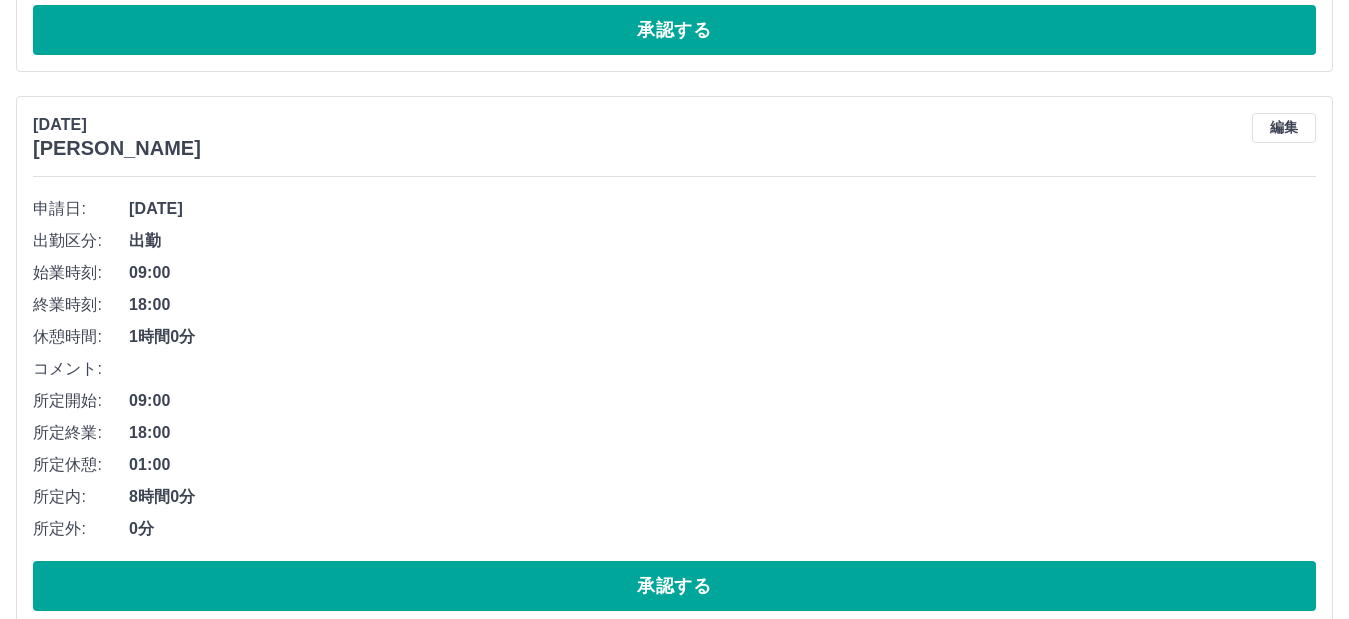 scroll, scrollTop: 1844, scrollLeft: 0, axis: vertical 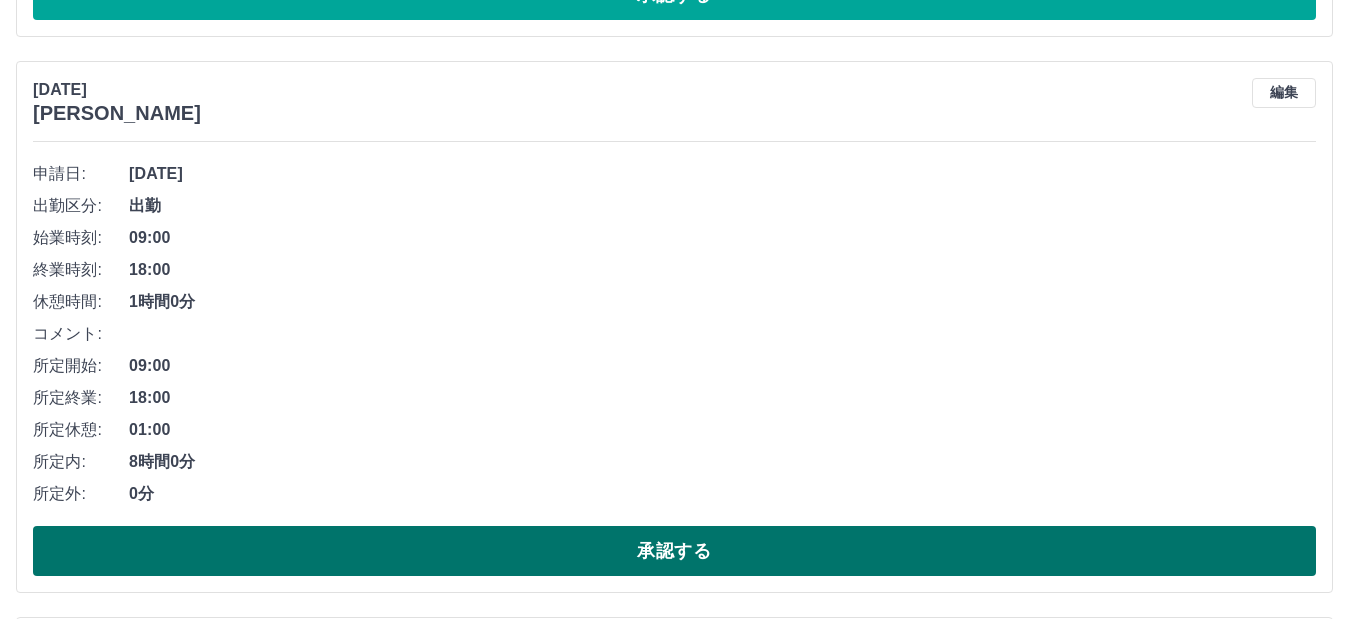click on "承認する" at bounding box center [674, 551] 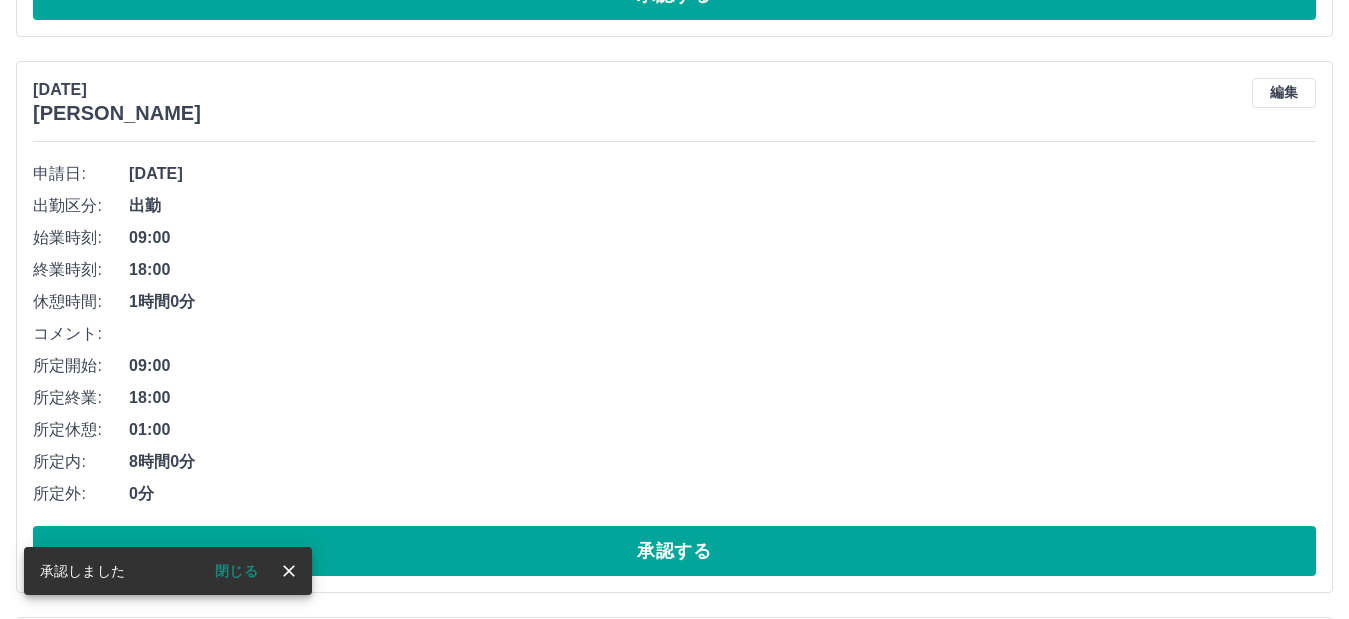 click on "閉じる" at bounding box center [236, 571] 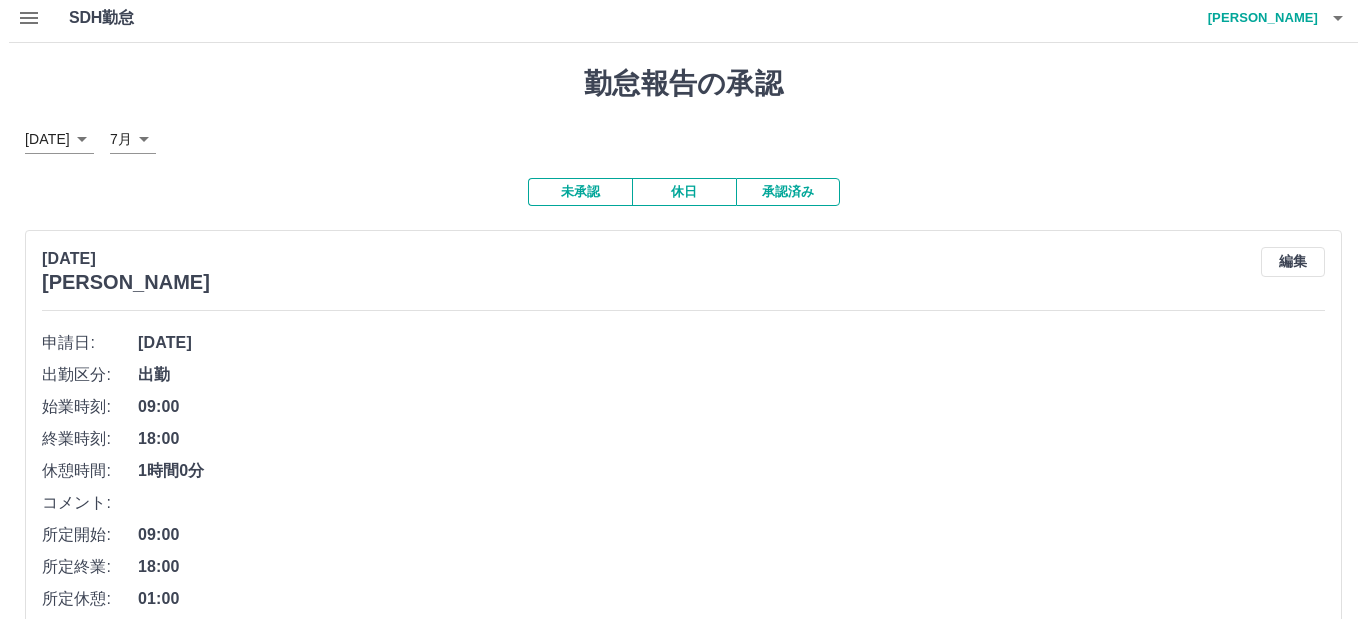 scroll, scrollTop: 0, scrollLeft: 0, axis: both 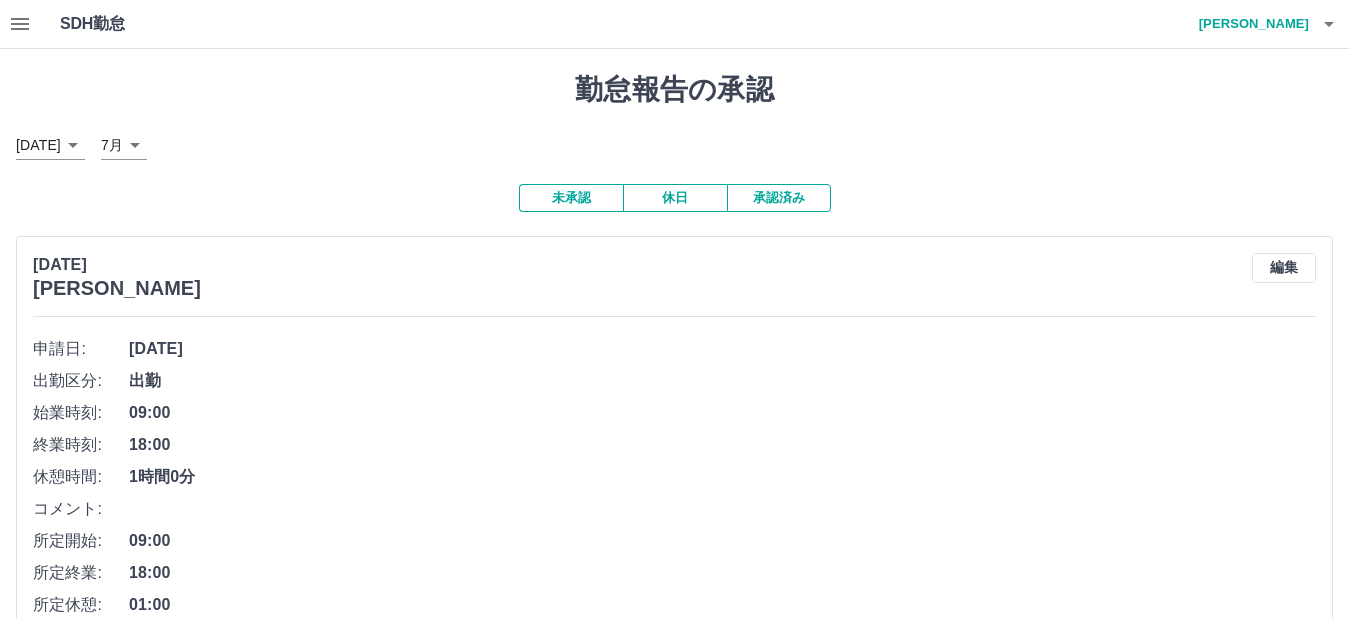 click on "SDH勤怠 [PERSON_NAME] 勤怠報告の承認 [DATE] **** 7月 * 未承認 休日 承認済み [DATE] [PERSON_NAME] 編集 申請日: [DATE] 出勤区分: 出勤 始業時刻: 09:00 終業時刻: 18:00 休憩時間: 1時間0分 コメント: 所定開始: 09:00 所定終業: 18:00 所定休憩: 01:00 所定内: 8時間0分 所定外: 0分 承認する [DATE] [PERSON_NAME] 編集 申請日: [DATE] 出勤区分: 出勤 始業時刻: 09:00 終業時刻: 18:00 休憩時間: 1時間0分 コメント: 所定開始: 09:00 所定終業: 18:00 所定休憩: 01:00 所定内: 8時間0分 所定外: 0分 承認する [DATE] [PERSON_NAME] 編集 申請日: [DATE] 出勤区分: 出勤 始業時刻: 09:00 終業時刻: 18:00 休憩時間: 1時間0分 コメント: 所定開始: 09:00 所定終業: 18:00 所定休憩: 01:00 所定内: 8時間0分 所定外: 0分 承認する [DATE] [PERSON_NAME] 編集 申請日: 0分" at bounding box center (674, 2621) 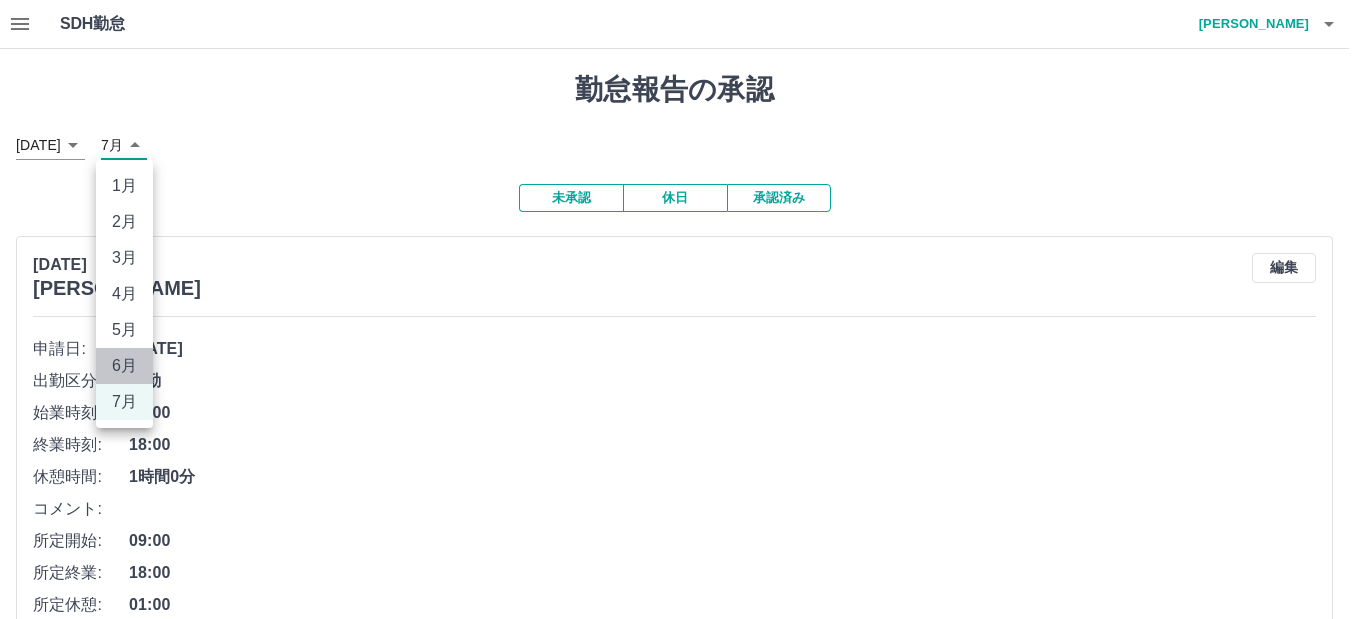 click on "6月" at bounding box center [124, 366] 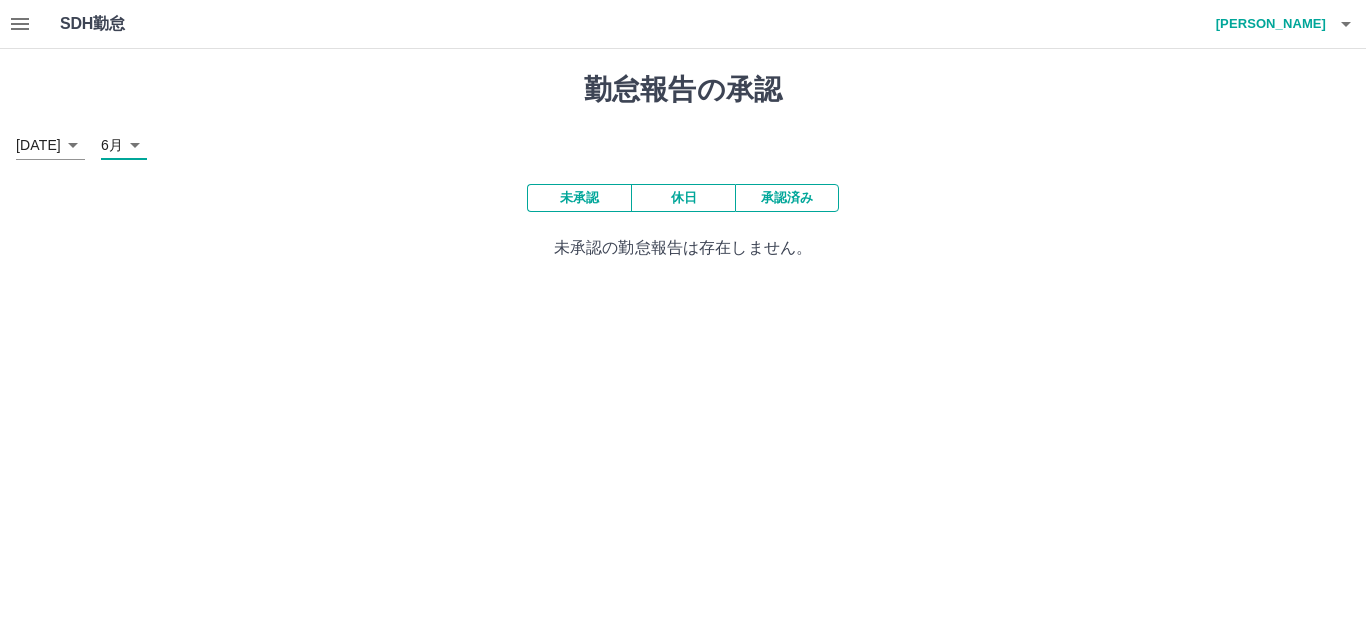 click on "SDH勤怠 [PERSON_NAME] 勤怠報告の承認 [DATE] **** 6月 * 未承認 休日 承認済み 未承認の勤怠報告は存在しません。 SDH勤怠" at bounding box center [683, 142] 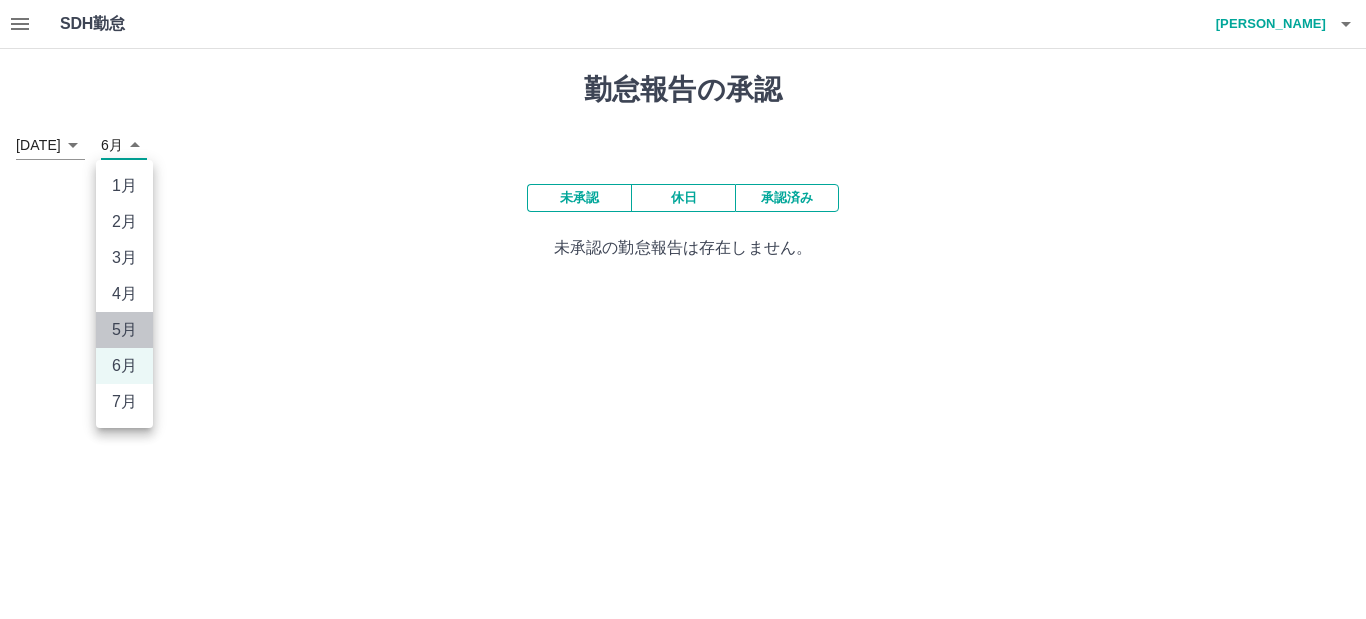 click on "5月" at bounding box center (124, 330) 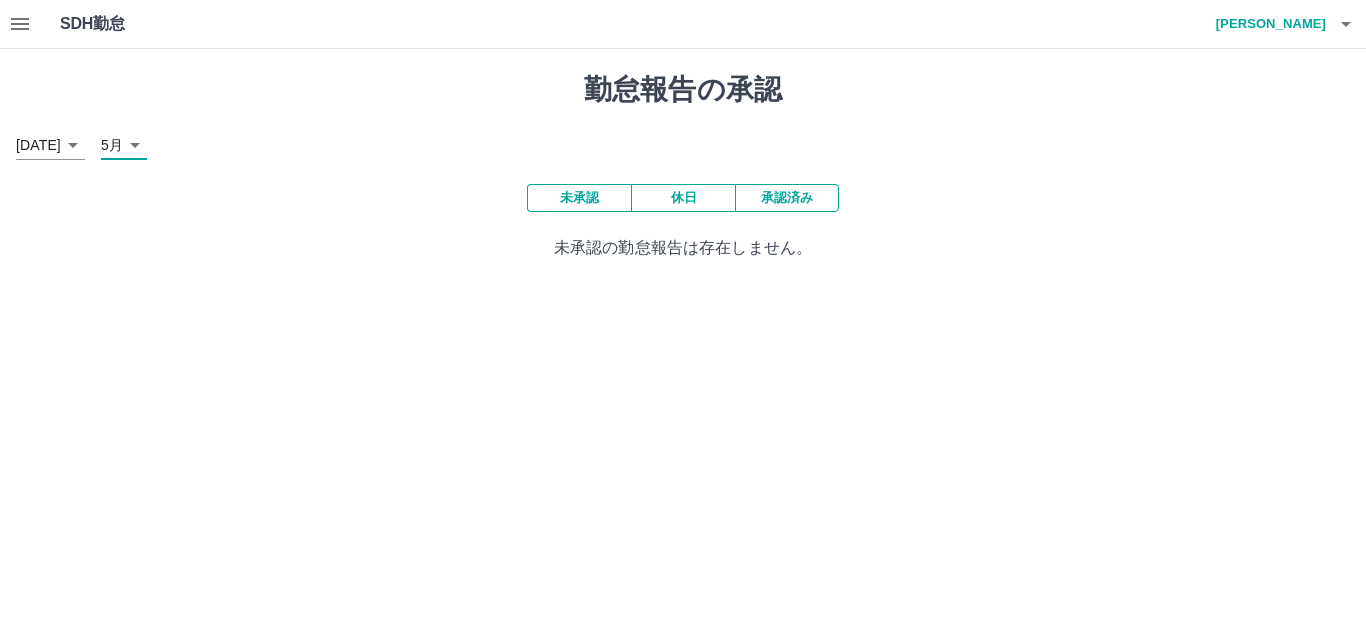 click on "SDH勤怠 [PERSON_NAME] 勤怠報告の承認 [DATE] **** 5月 * 未承認 休日 承認済み 未承認の勤怠報告は存在しません。 SDH勤怠" at bounding box center [683, 142] 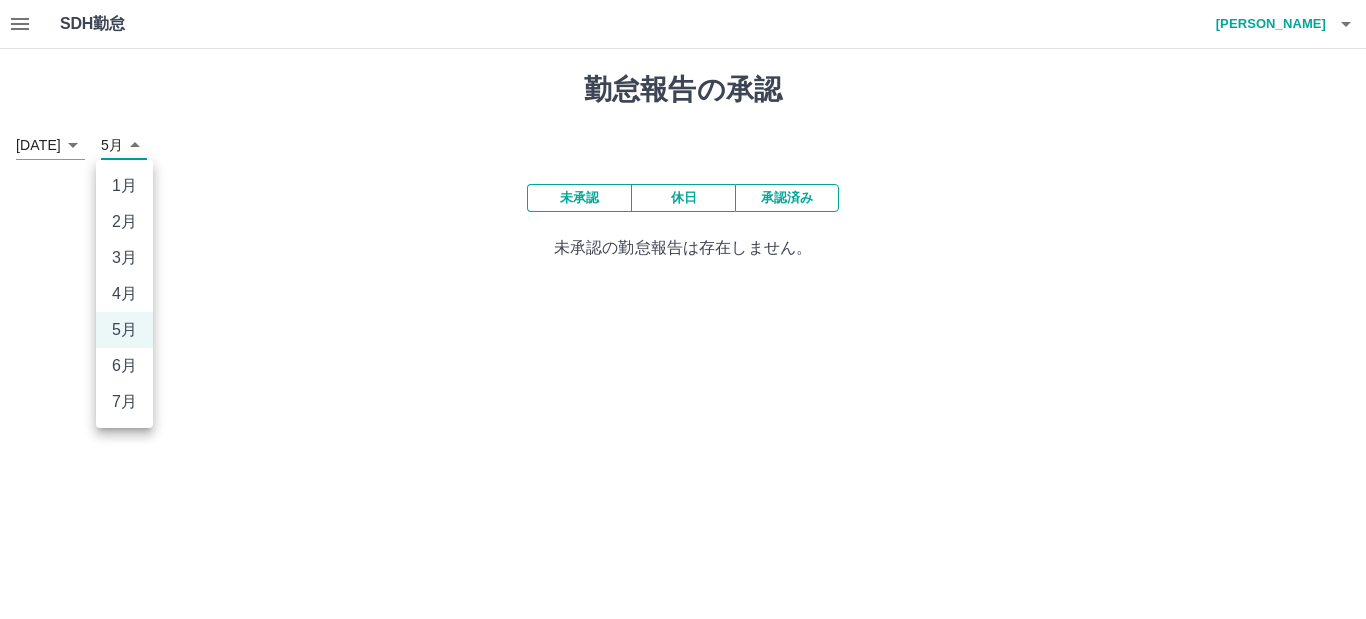 click on "7月" at bounding box center [124, 402] 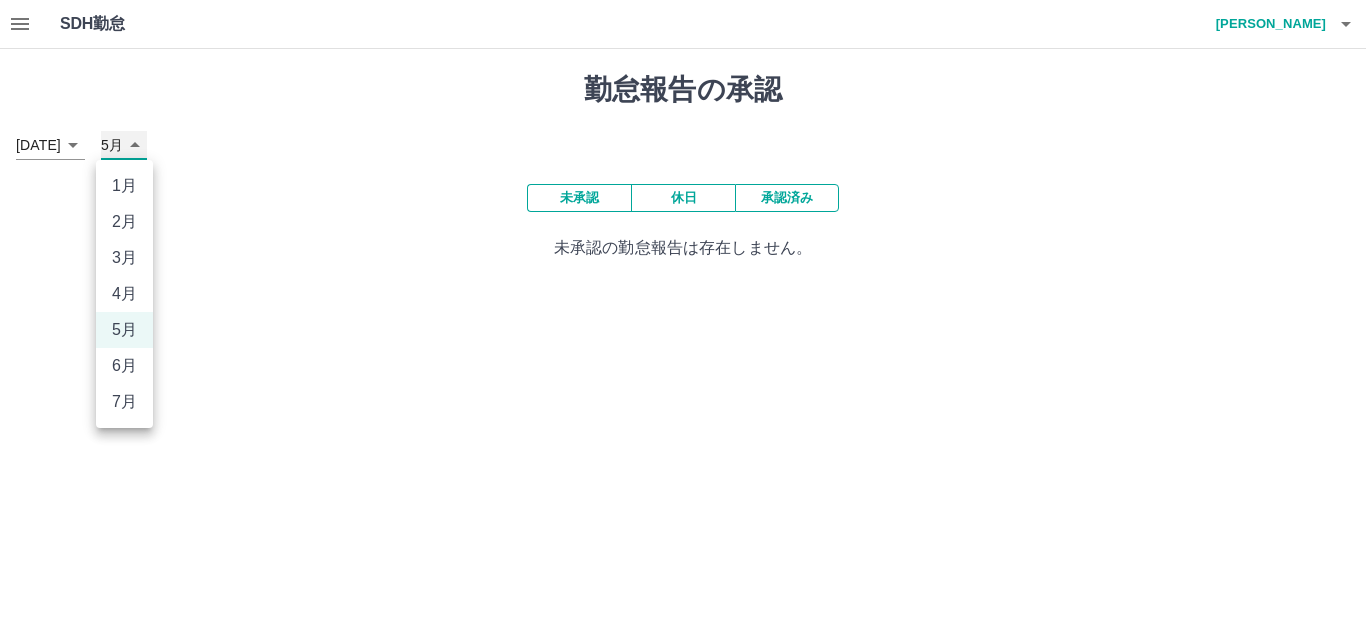 type on "*" 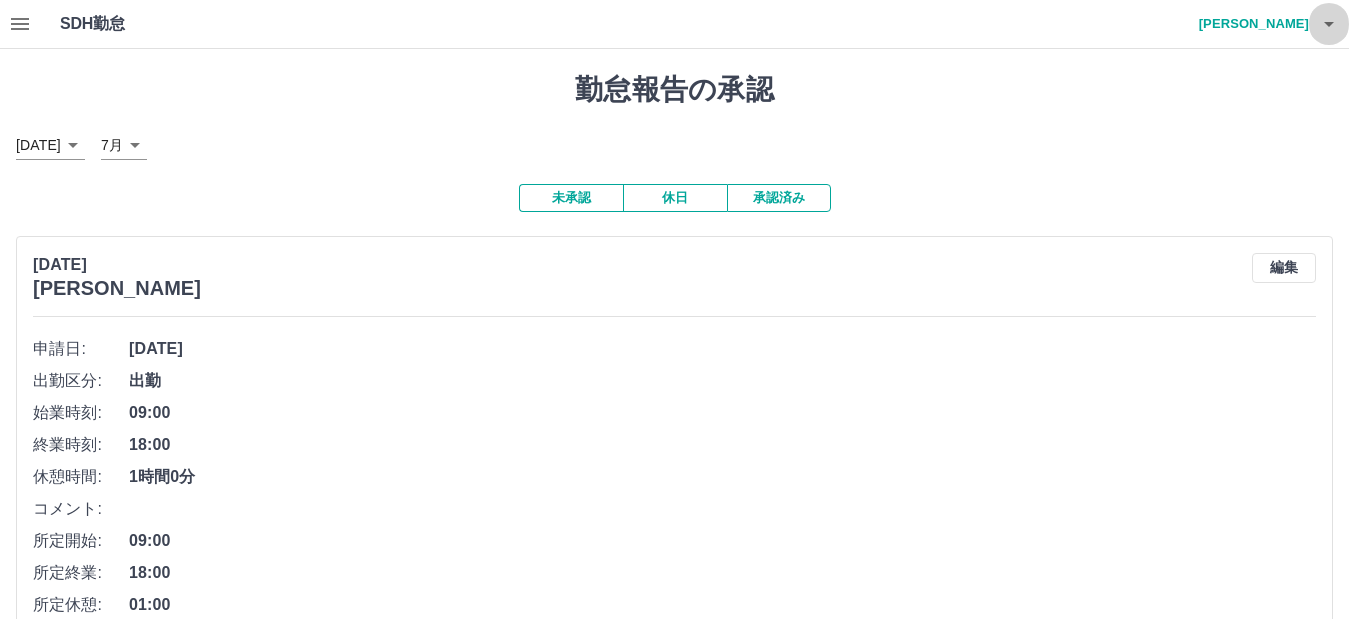 click 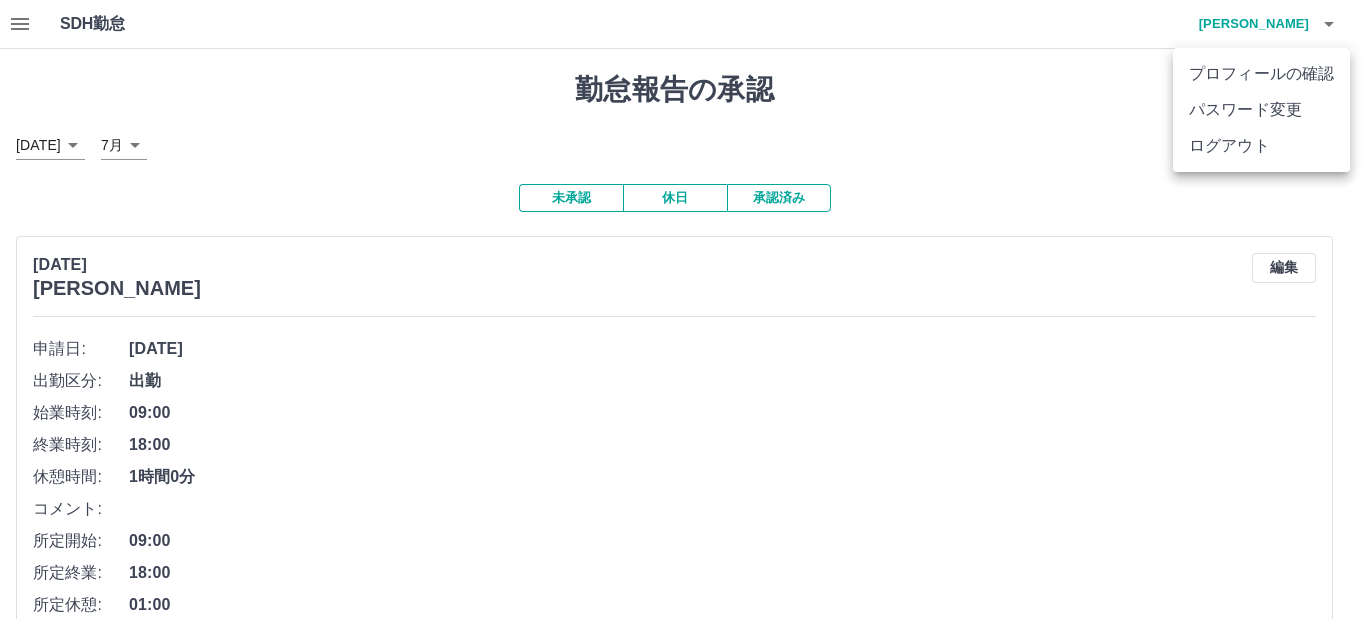 click on "ログアウト" at bounding box center (1261, 146) 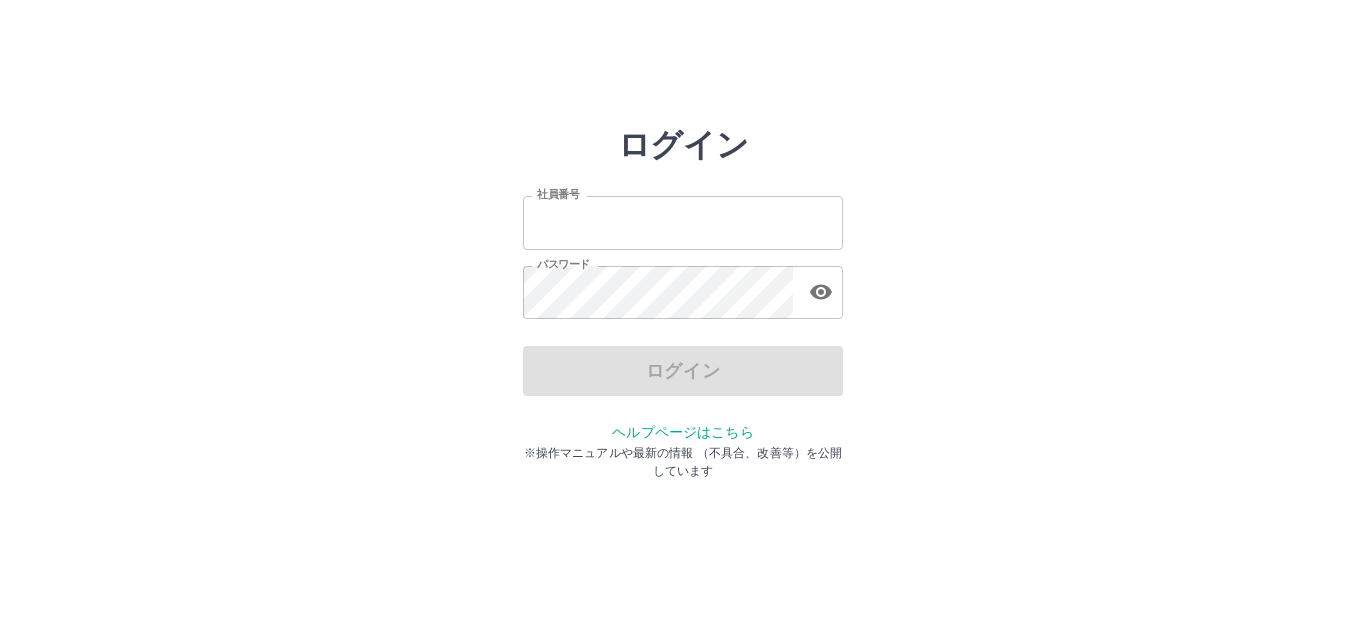 scroll, scrollTop: 0, scrollLeft: 0, axis: both 